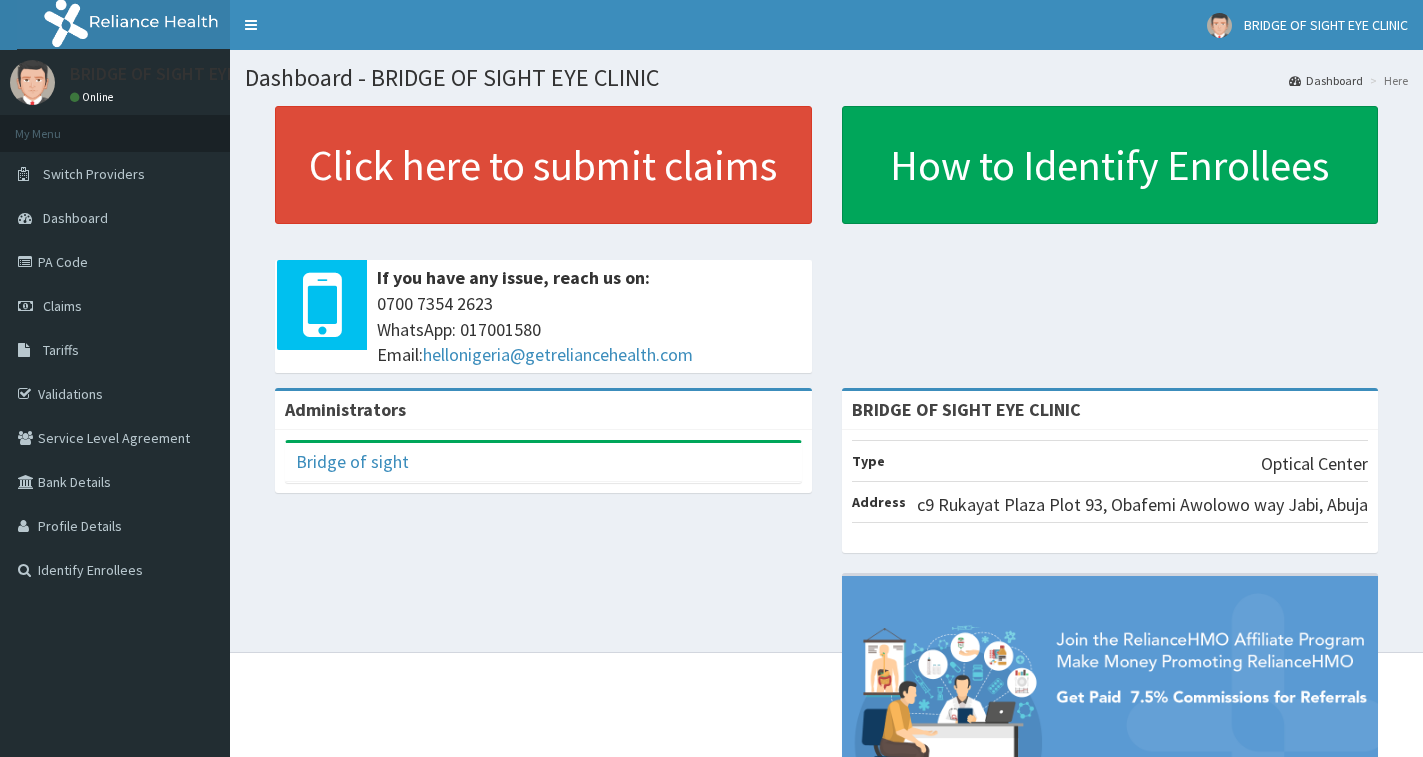 scroll, scrollTop: 0, scrollLeft: 0, axis: both 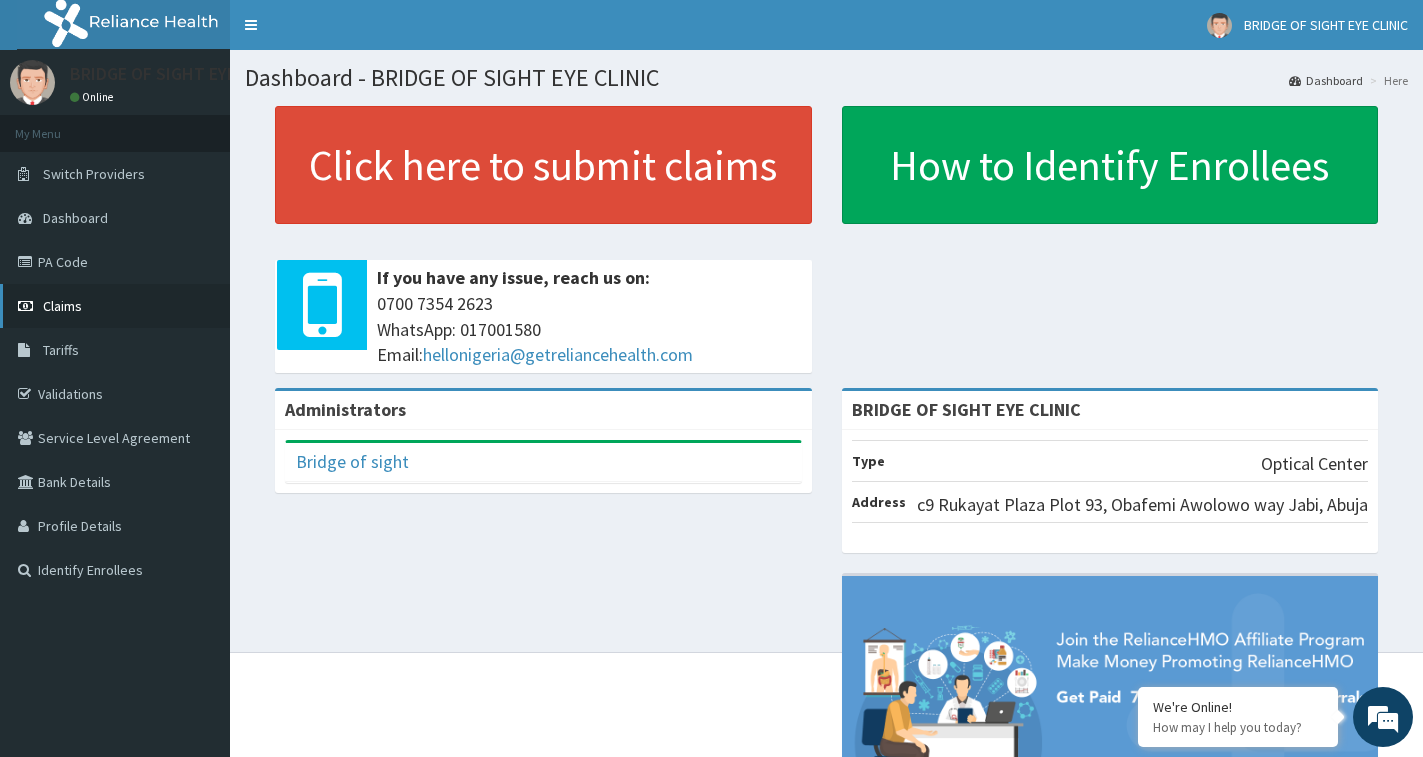 click on "Claims" at bounding box center [115, 306] 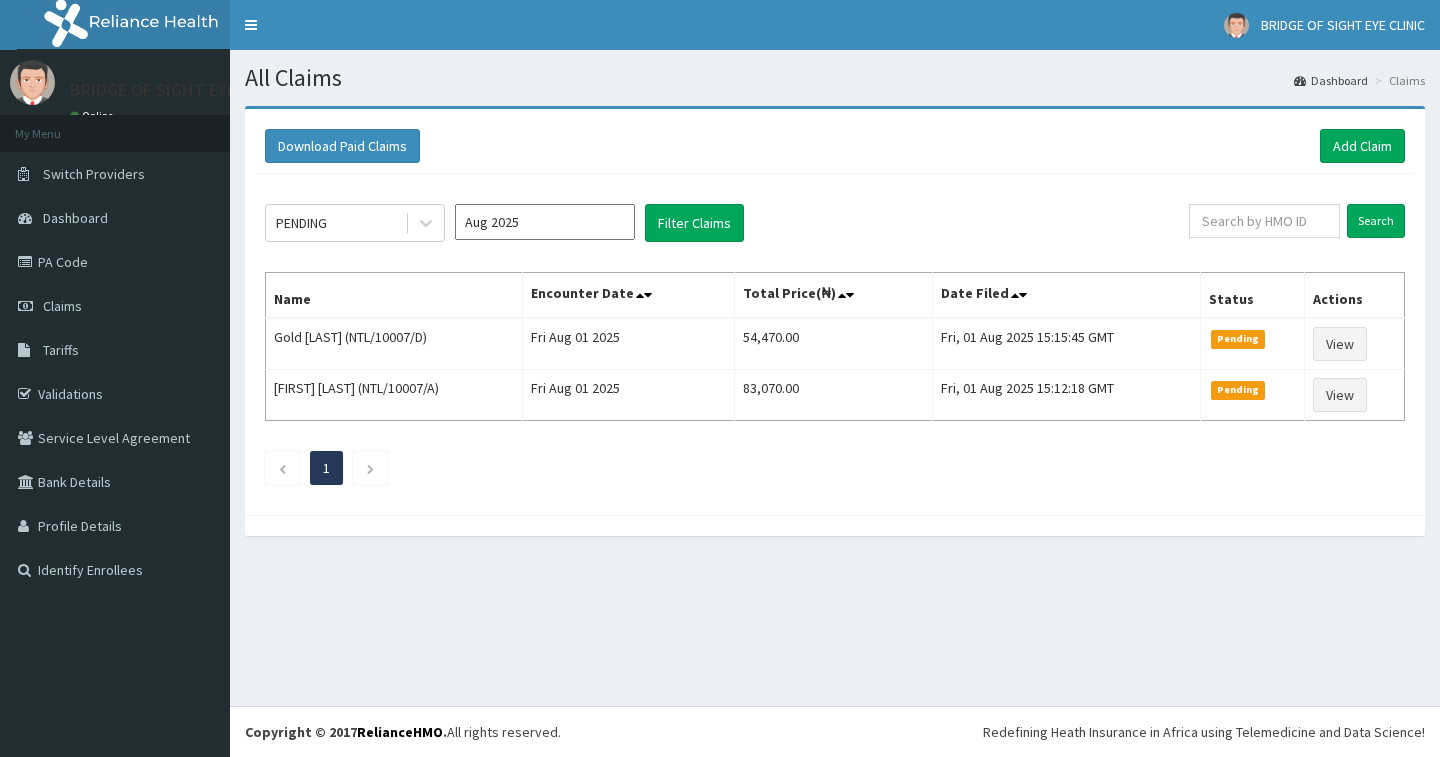 scroll, scrollTop: 0, scrollLeft: 0, axis: both 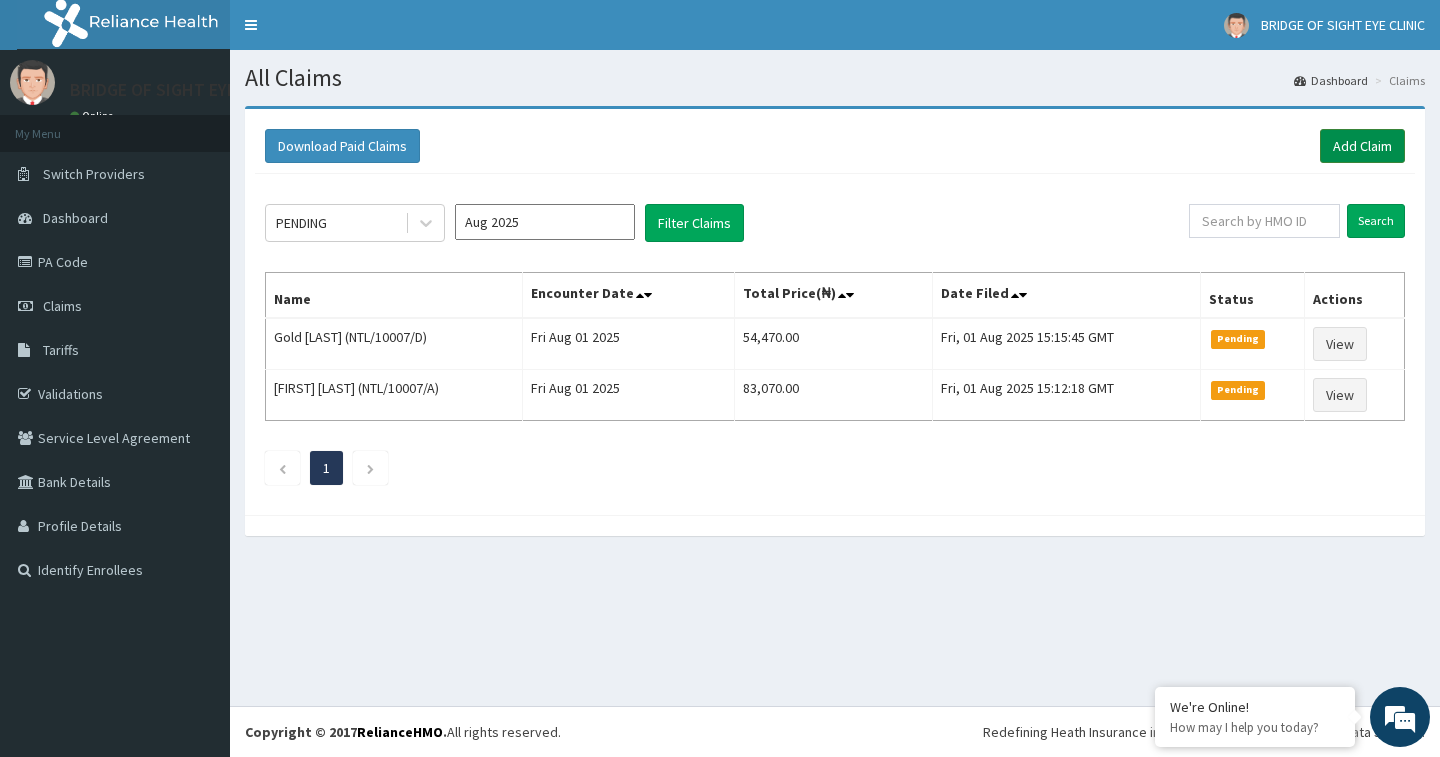 click on "Add Claim" at bounding box center [1362, 146] 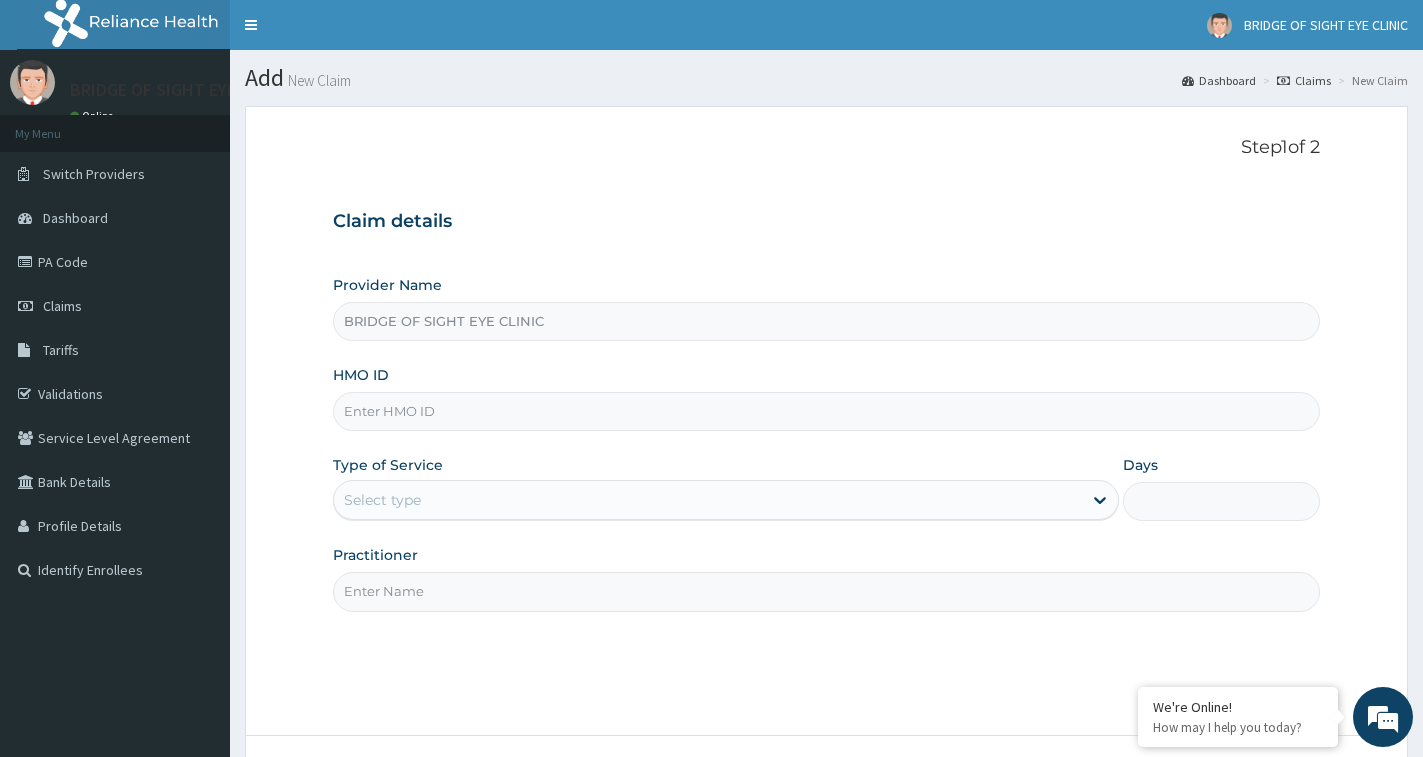 scroll, scrollTop: 0, scrollLeft: 0, axis: both 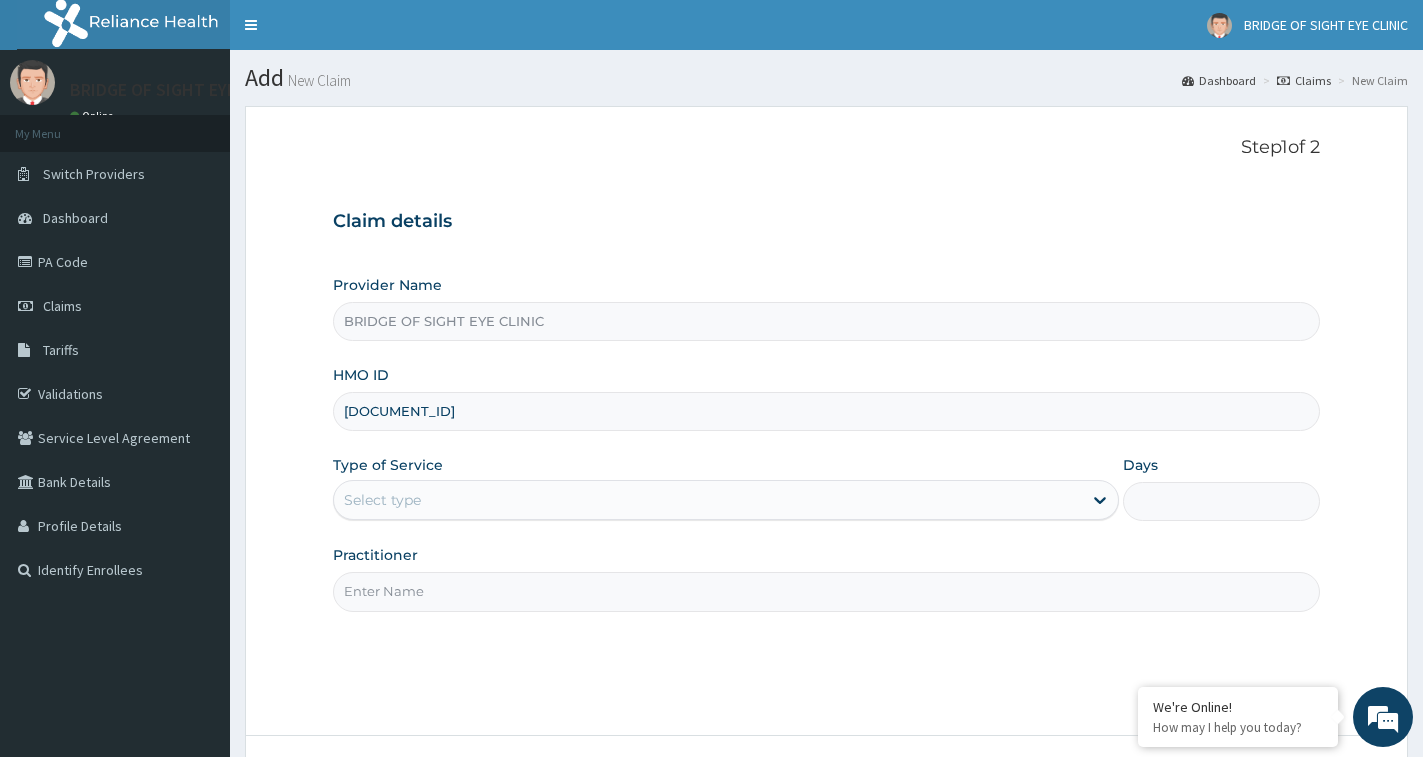type on "FMI/10243/B" 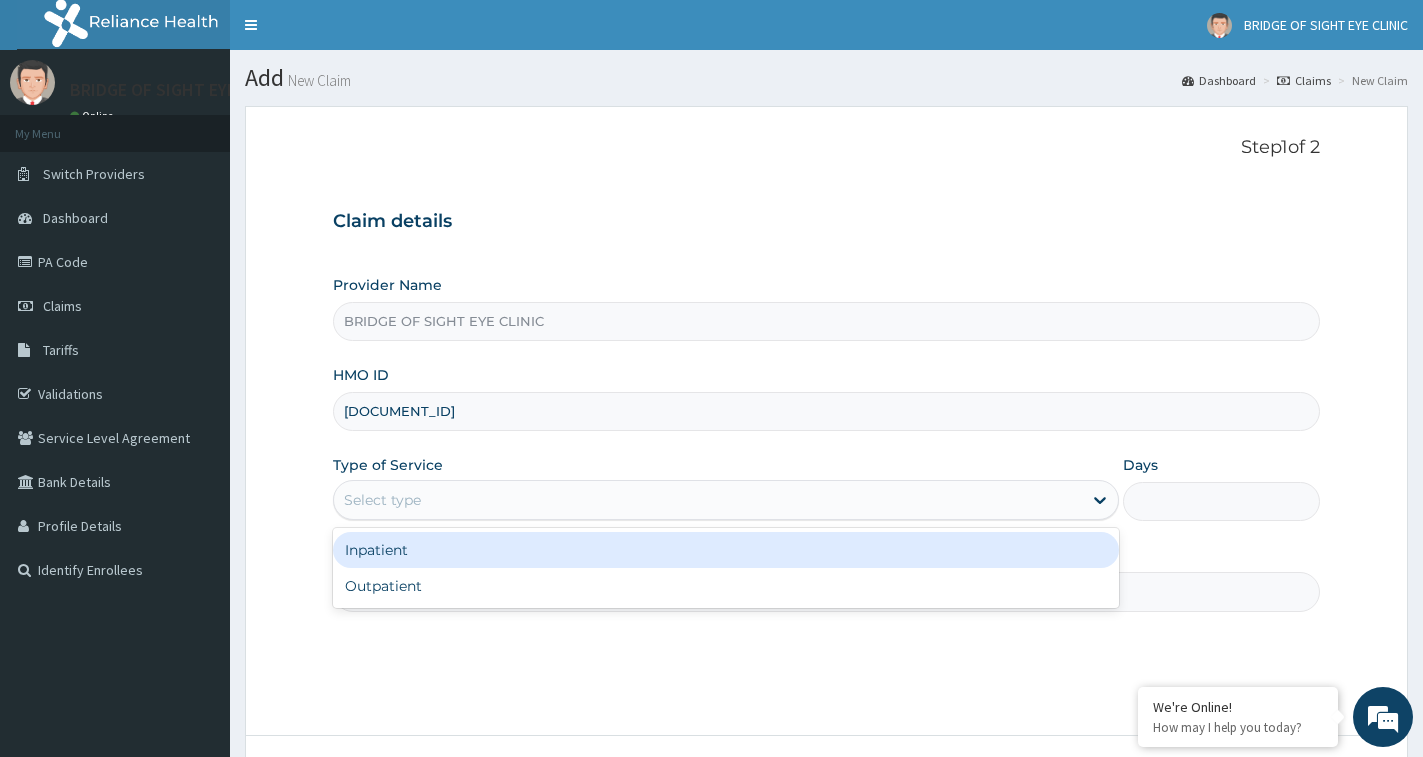 click on "Select type" at bounding box center (708, 500) 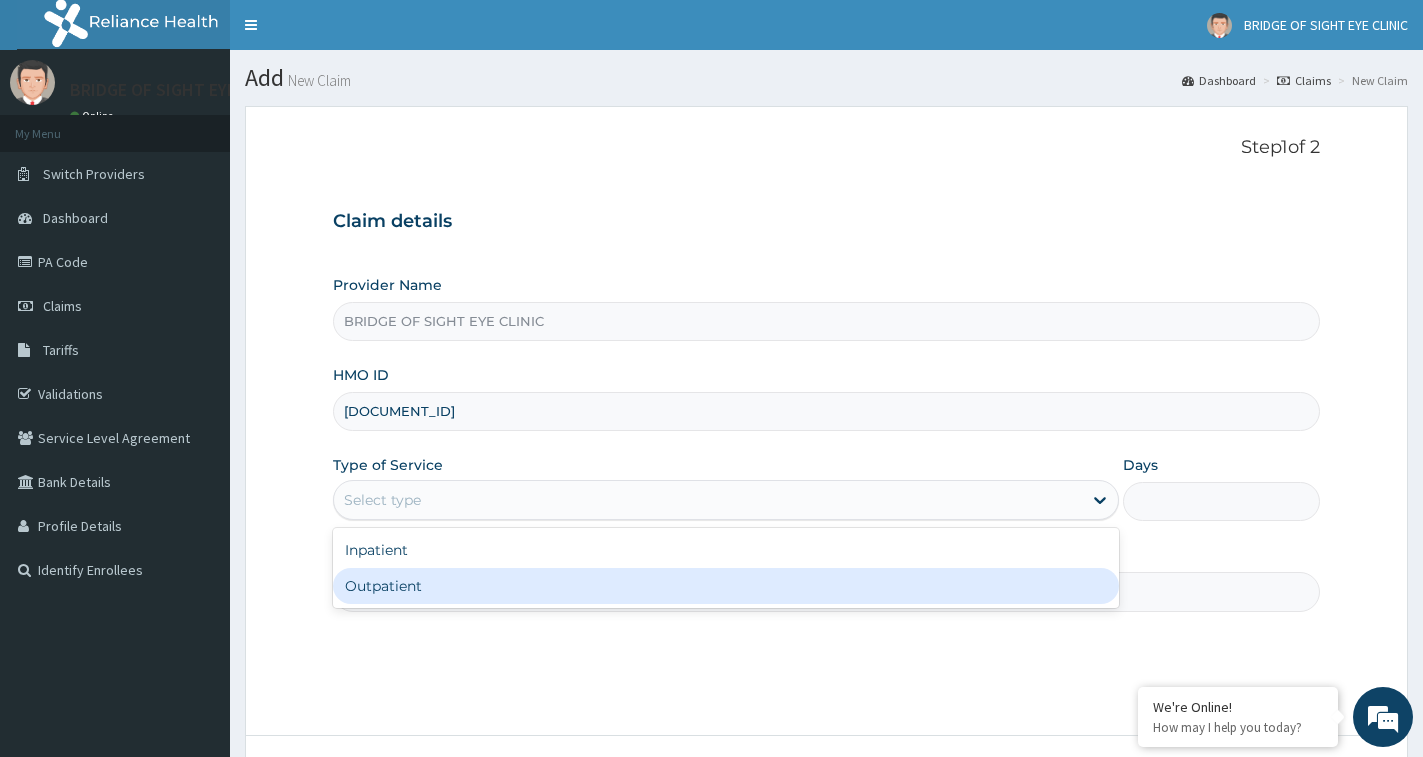 drag, startPoint x: 434, startPoint y: 581, endPoint x: 469, endPoint y: 582, distance: 35.014282 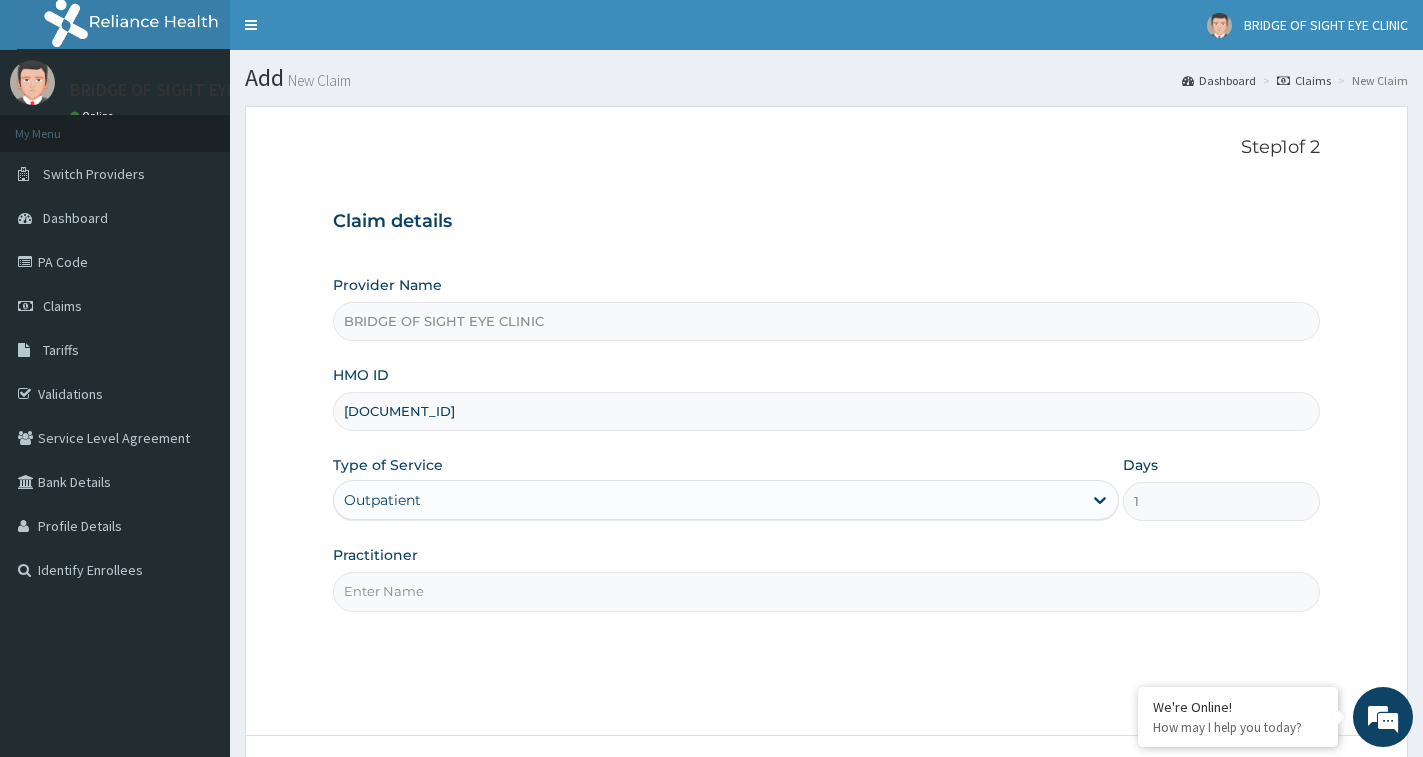 click on "Practitioner" at bounding box center [826, 591] 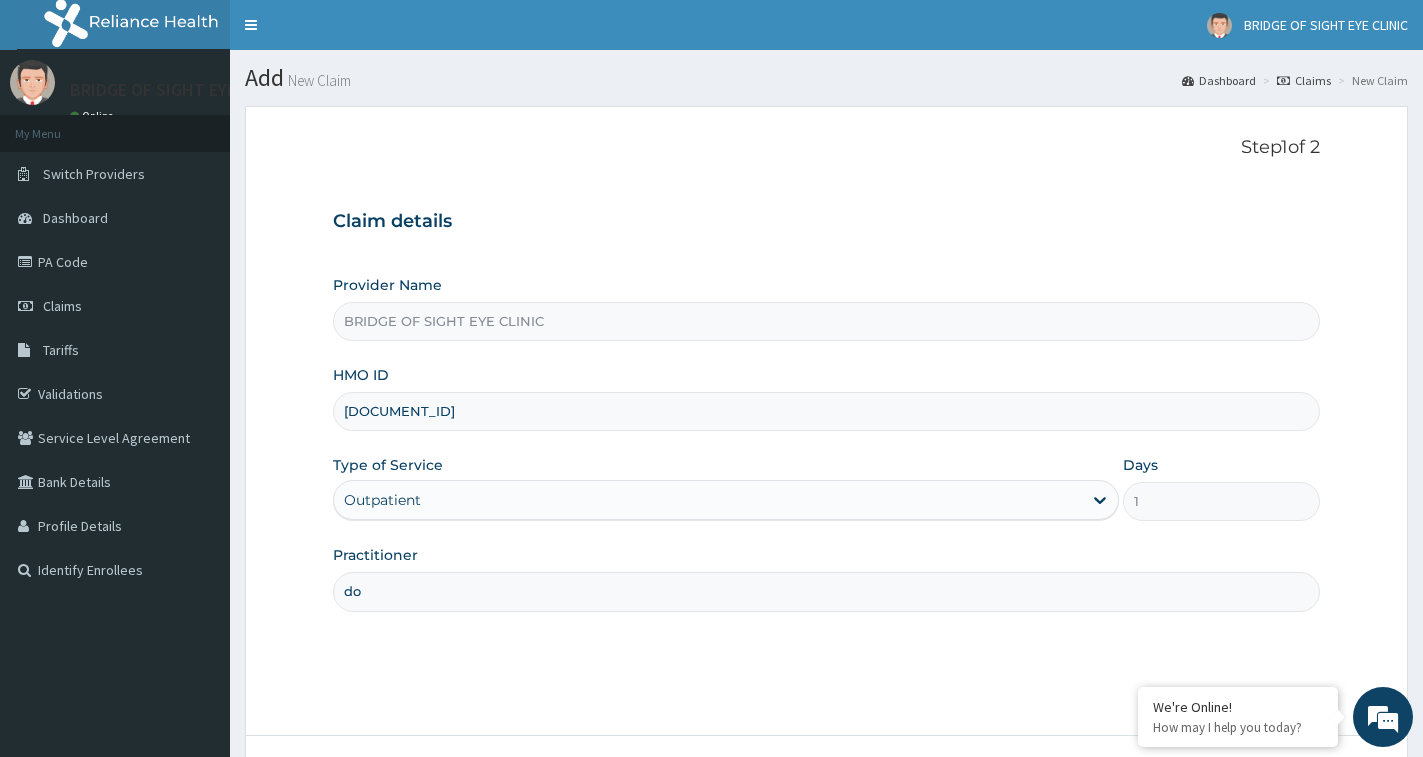 type on "d" 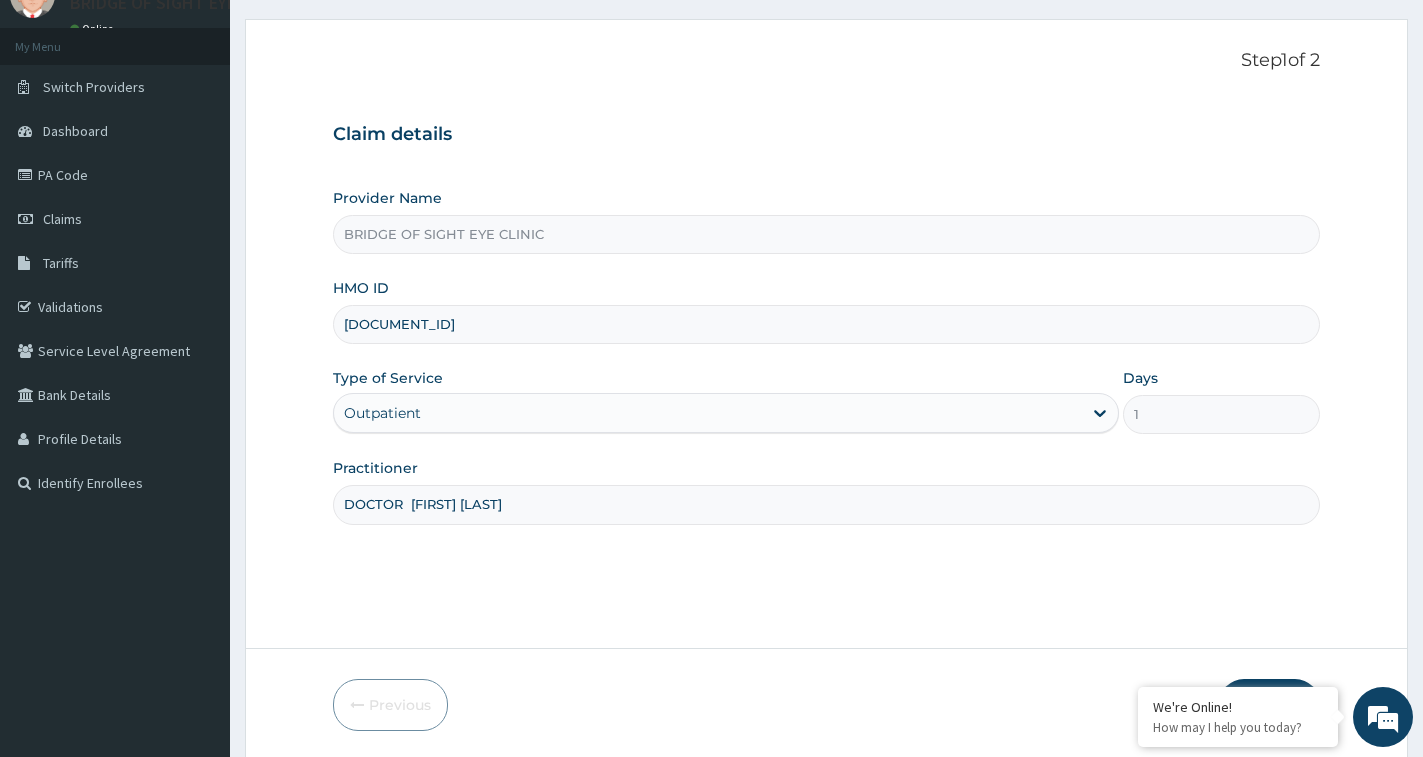 scroll, scrollTop: 158, scrollLeft: 0, axis: vertical 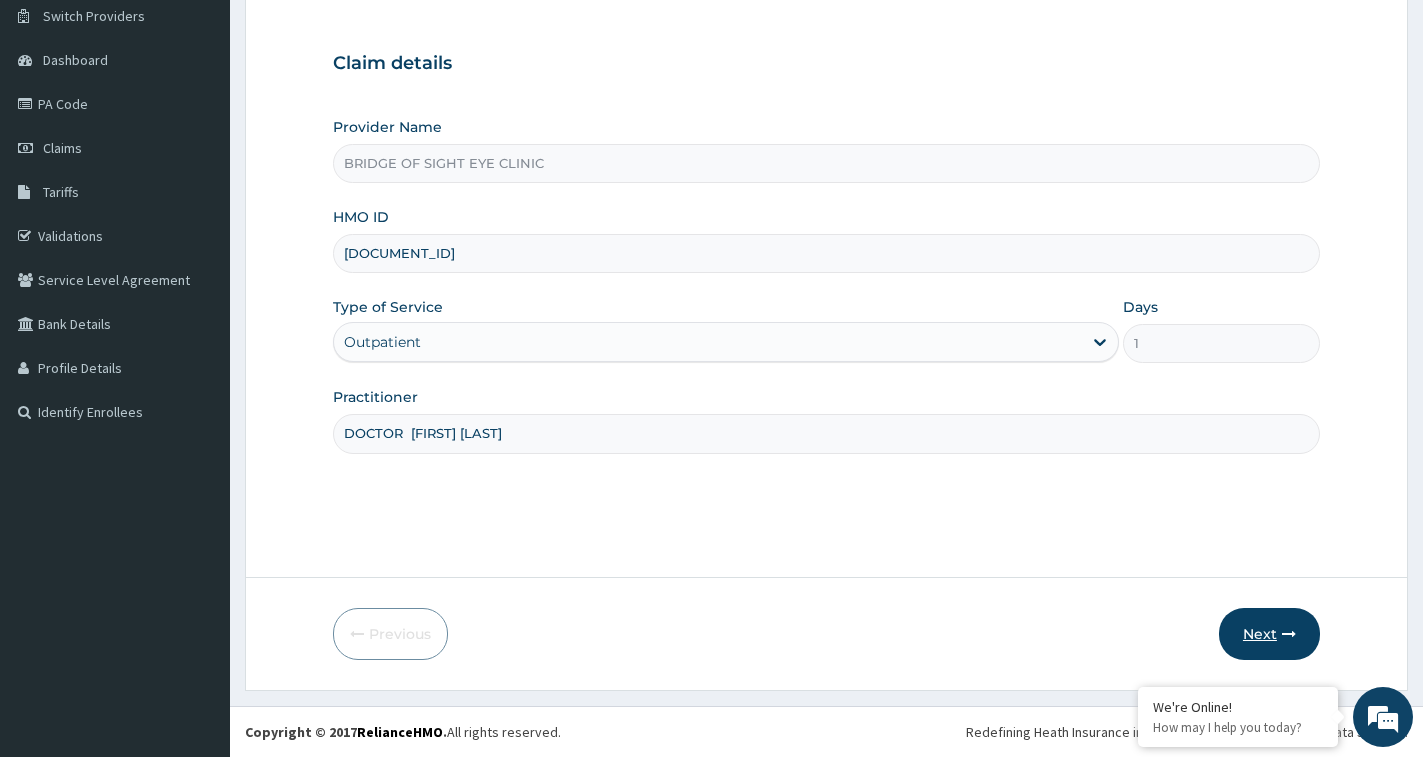 type on "DOCTOR  TONY" 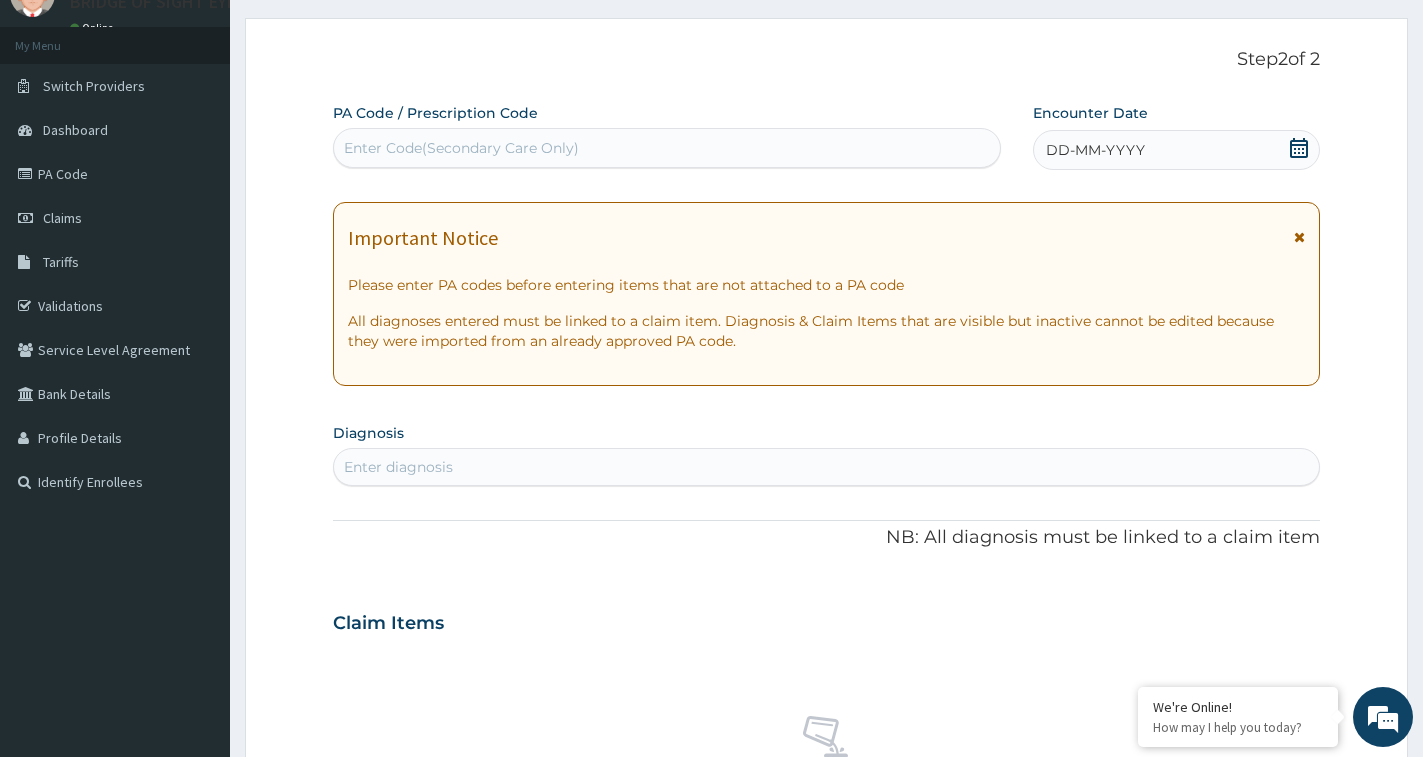 scroll, scrollTop: 0, scrollLeft: 0, axis: both 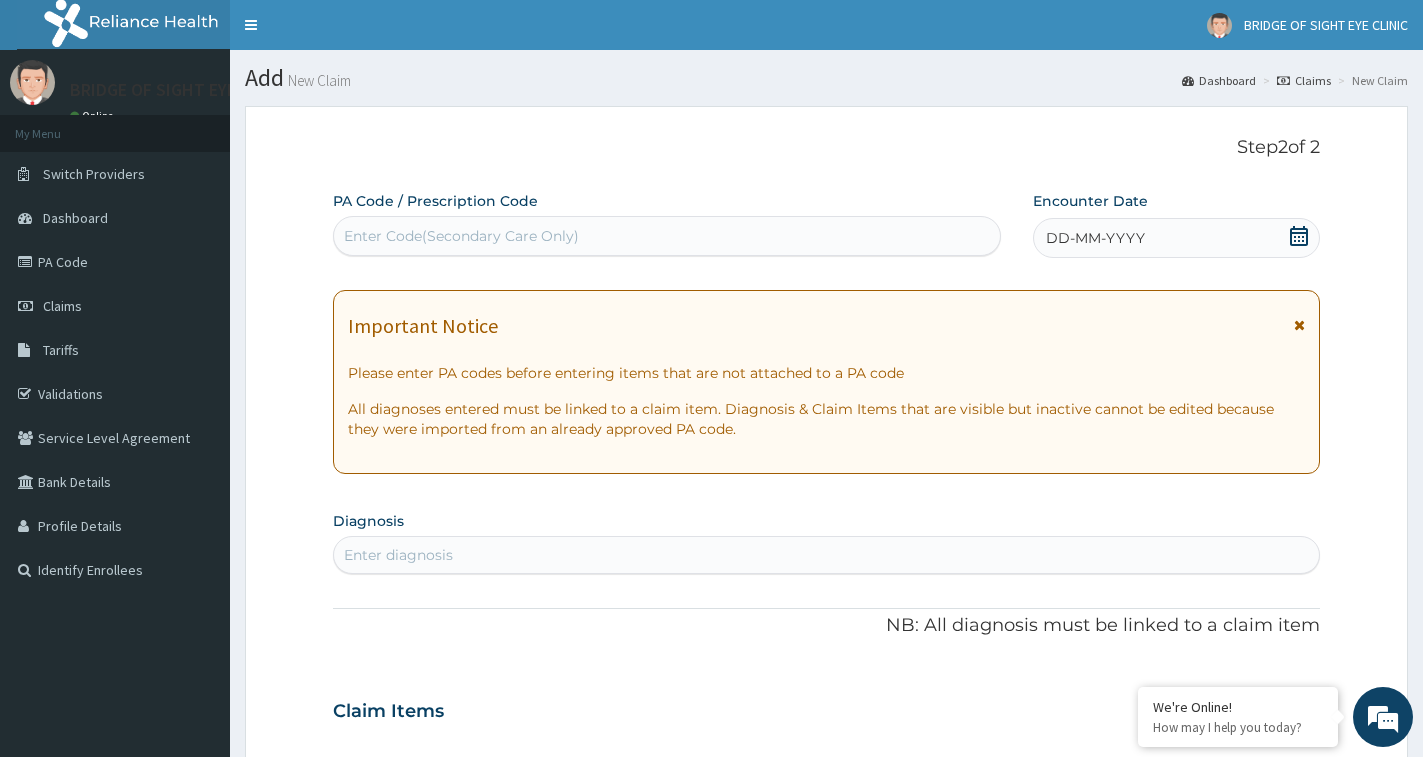 click on "Enter Code(Secondary Care Only)" at bounding box center [667, 236] 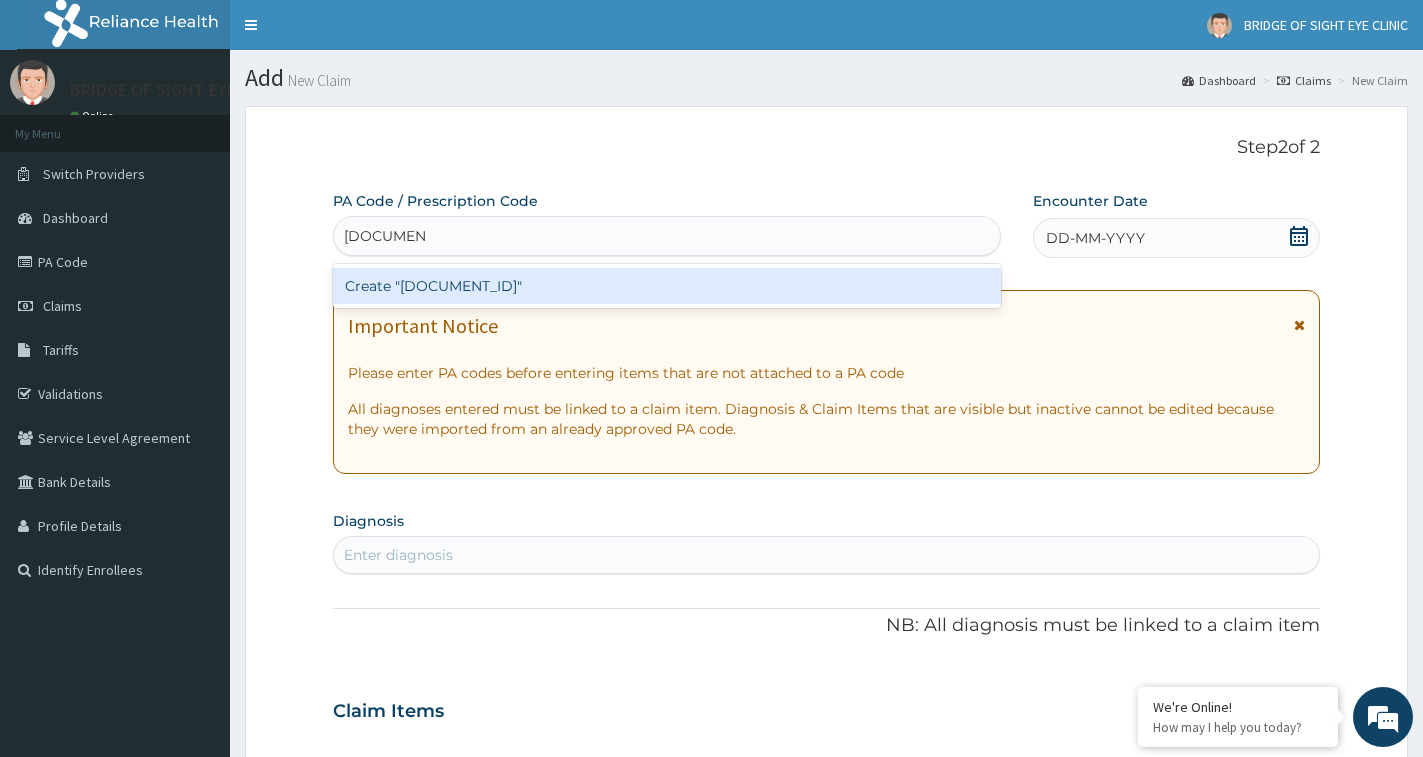 click on "Create "PA/A983B0"" at bounding box center [667, 286] 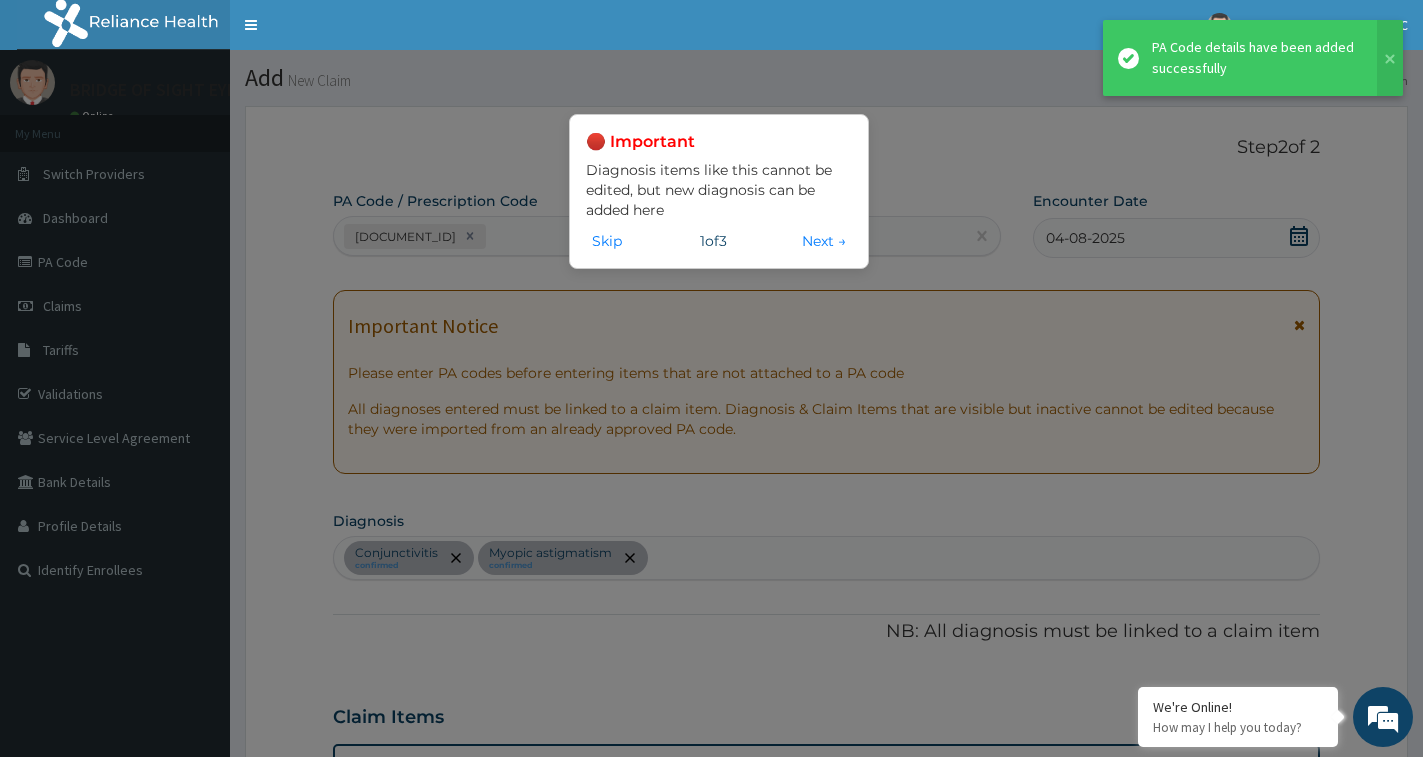 scroll, scrollTop: 1065, scrollLeft: 0, axis: vertical 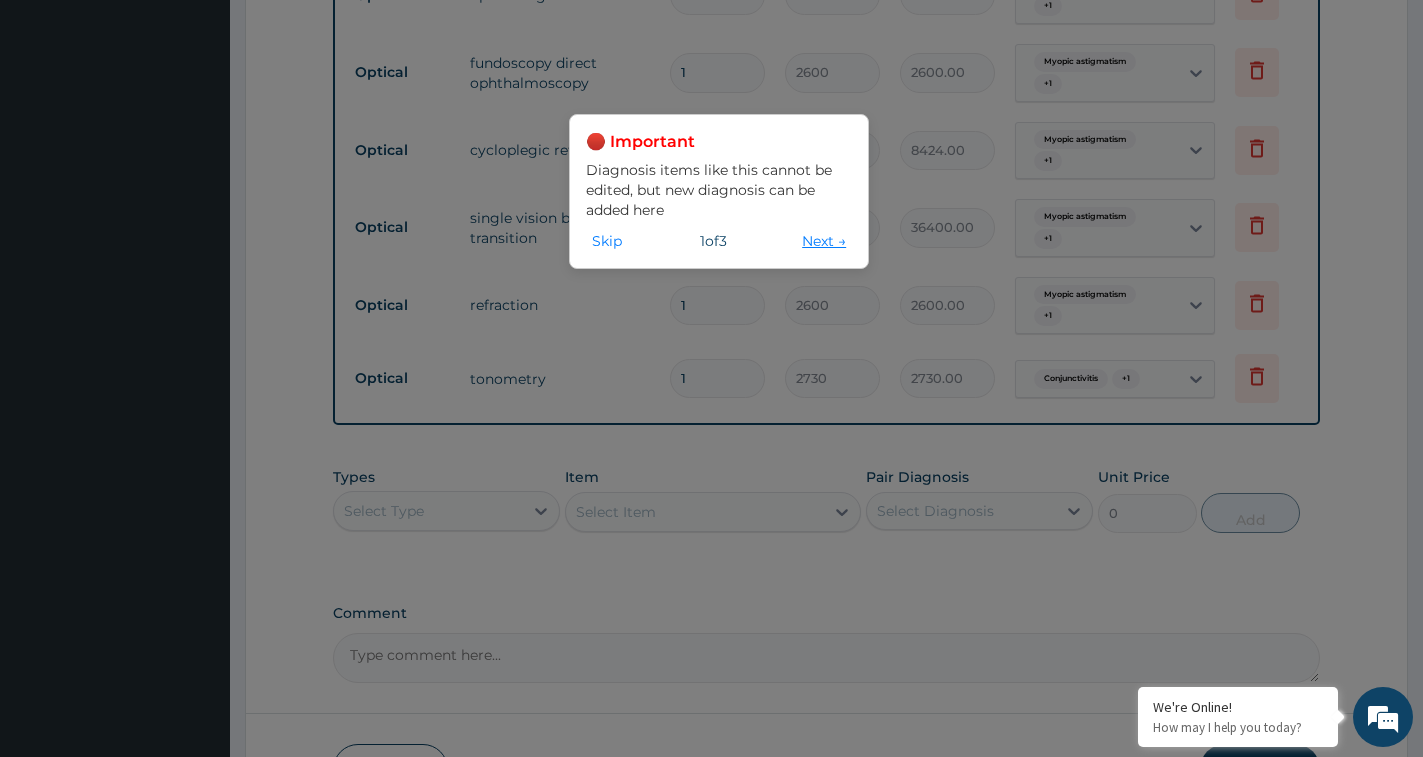 click on "Next →" at bounding box center (824, 241) 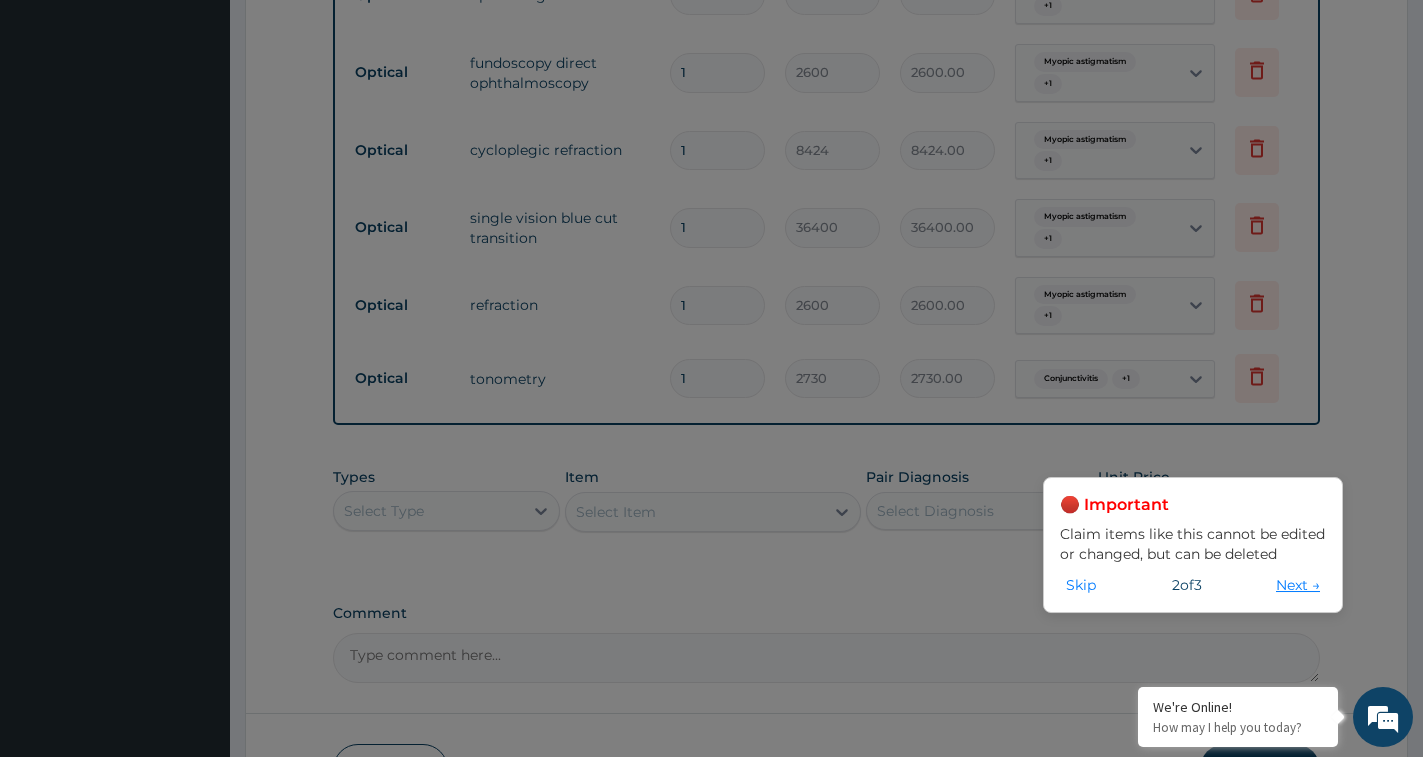 click on "Next →" at bounding box center (1298, 585) 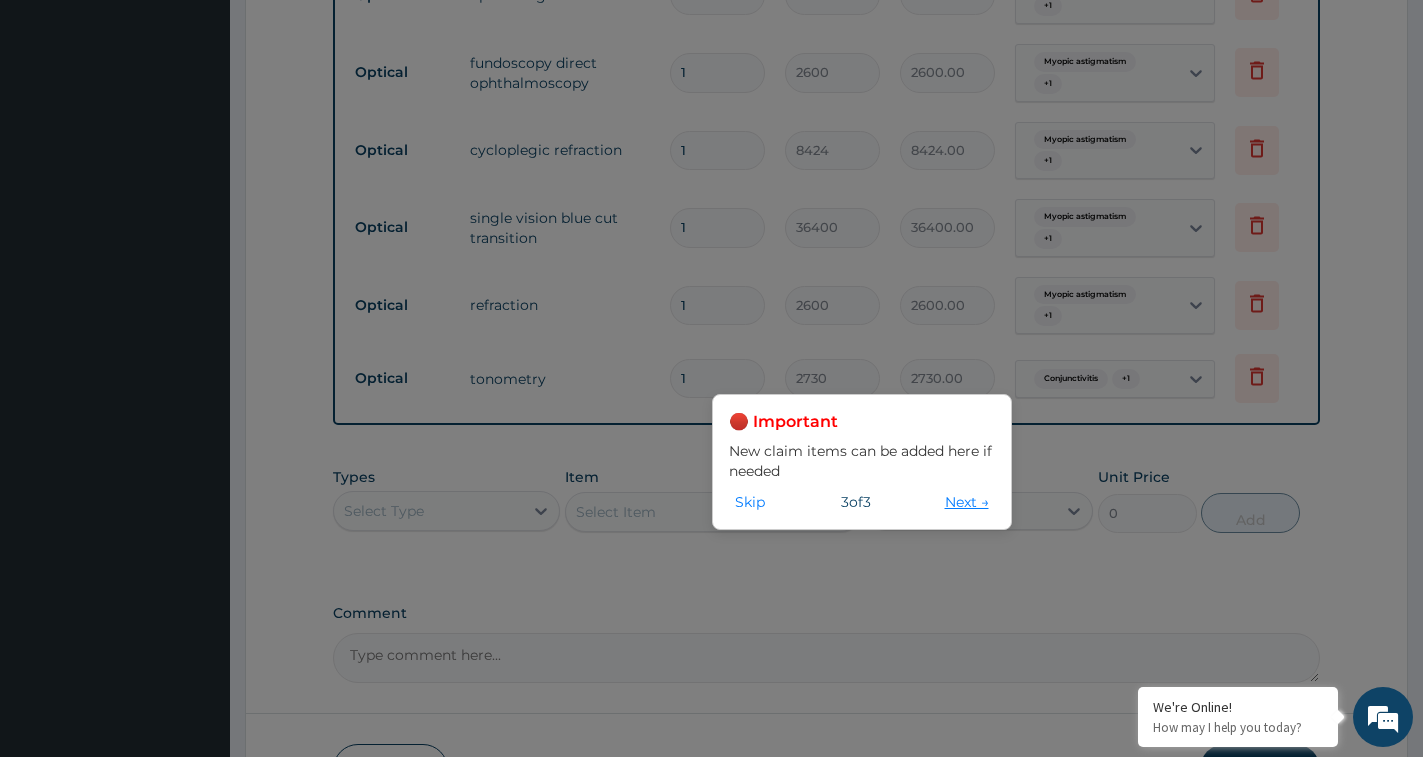 click on "Next →" at bounding box center (967, 502) 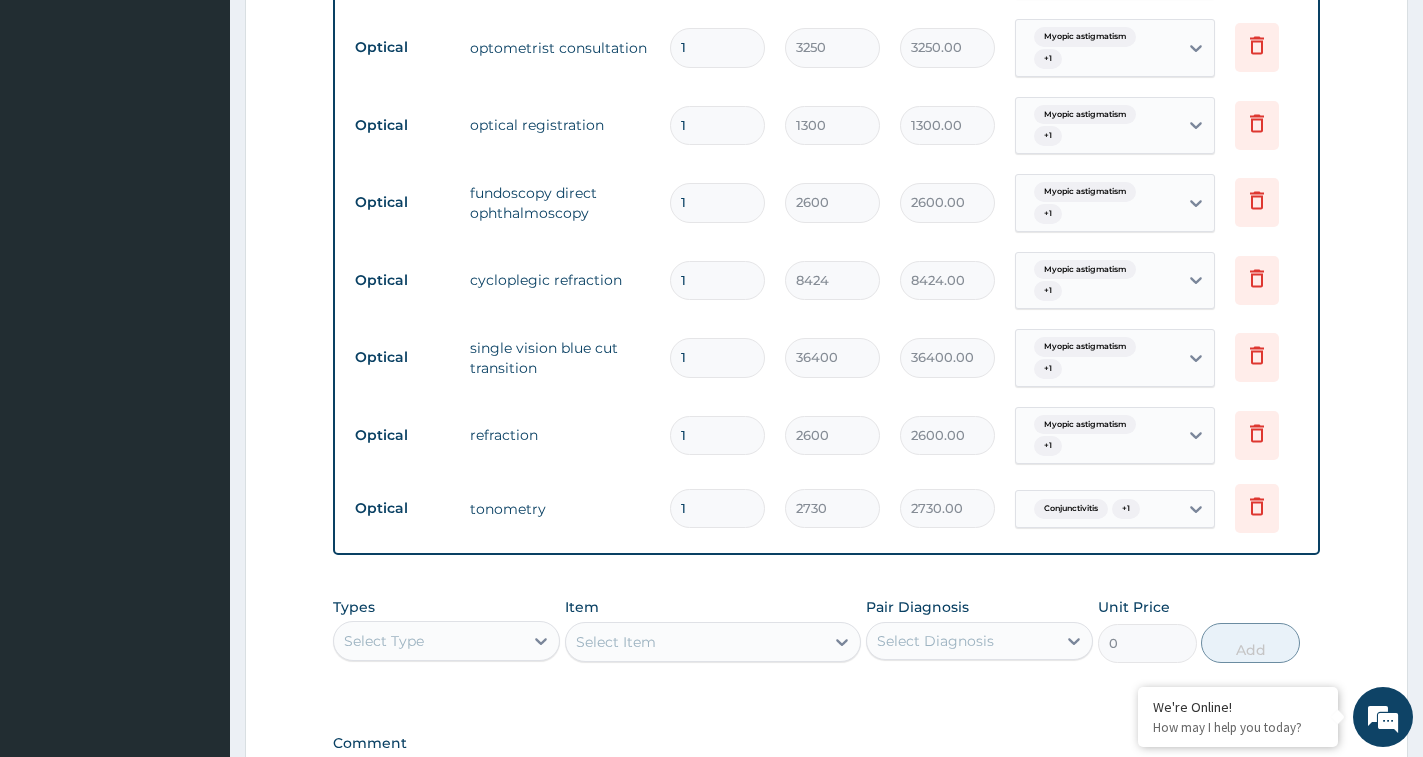 scroll, scrollTop: 1218, scrollLeft: 0, axis: vertical 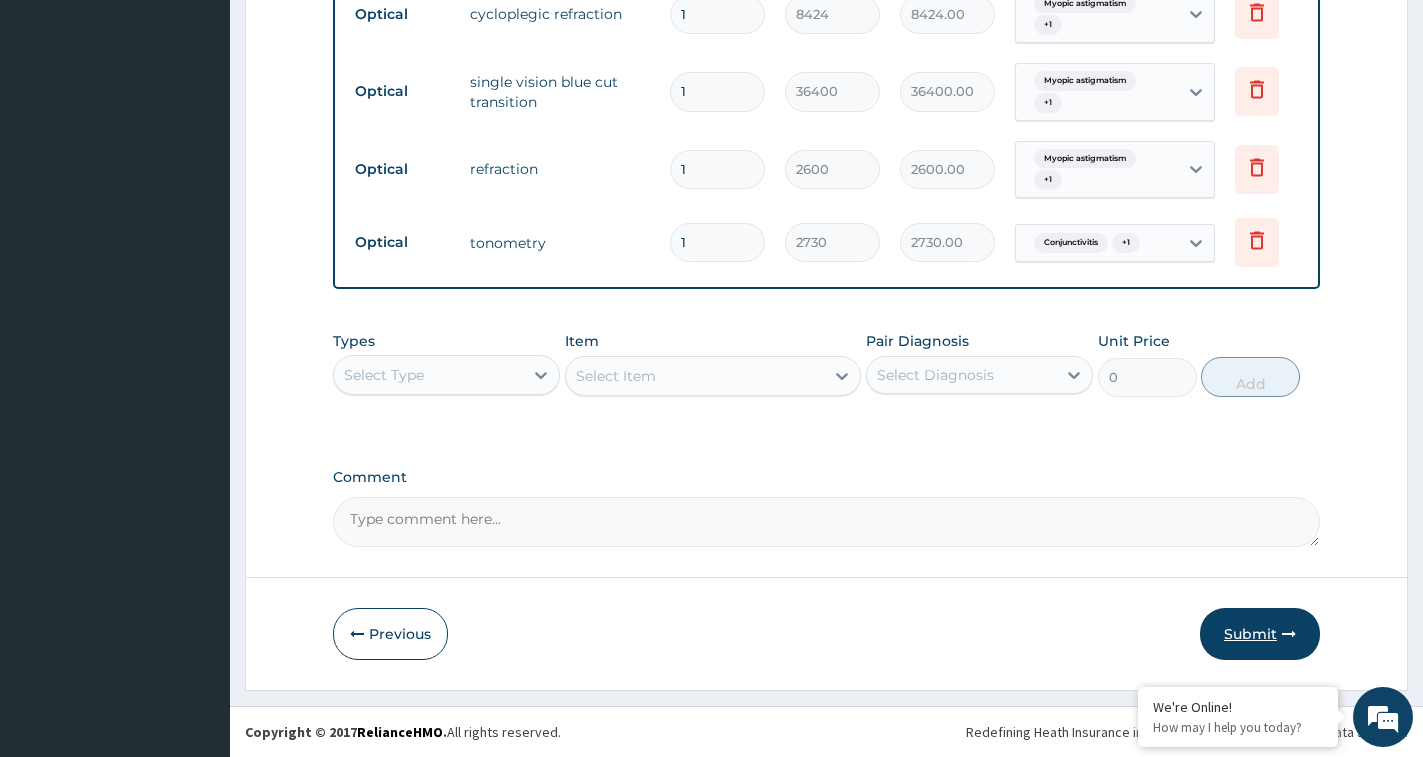 click on "Submit" at bounding box center [1260, 634] 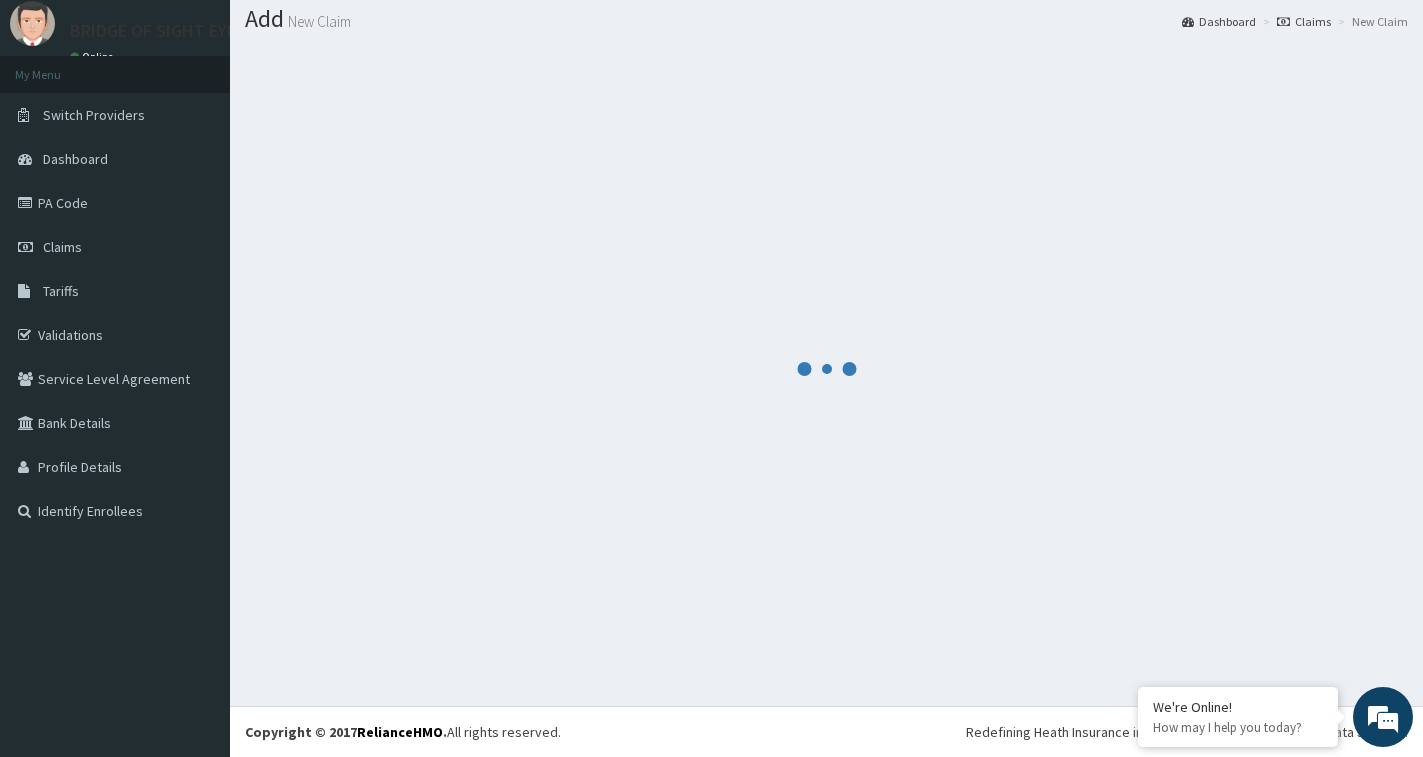 scroll, scrollTop: 59, scrollLeft: 0, axis: vertical 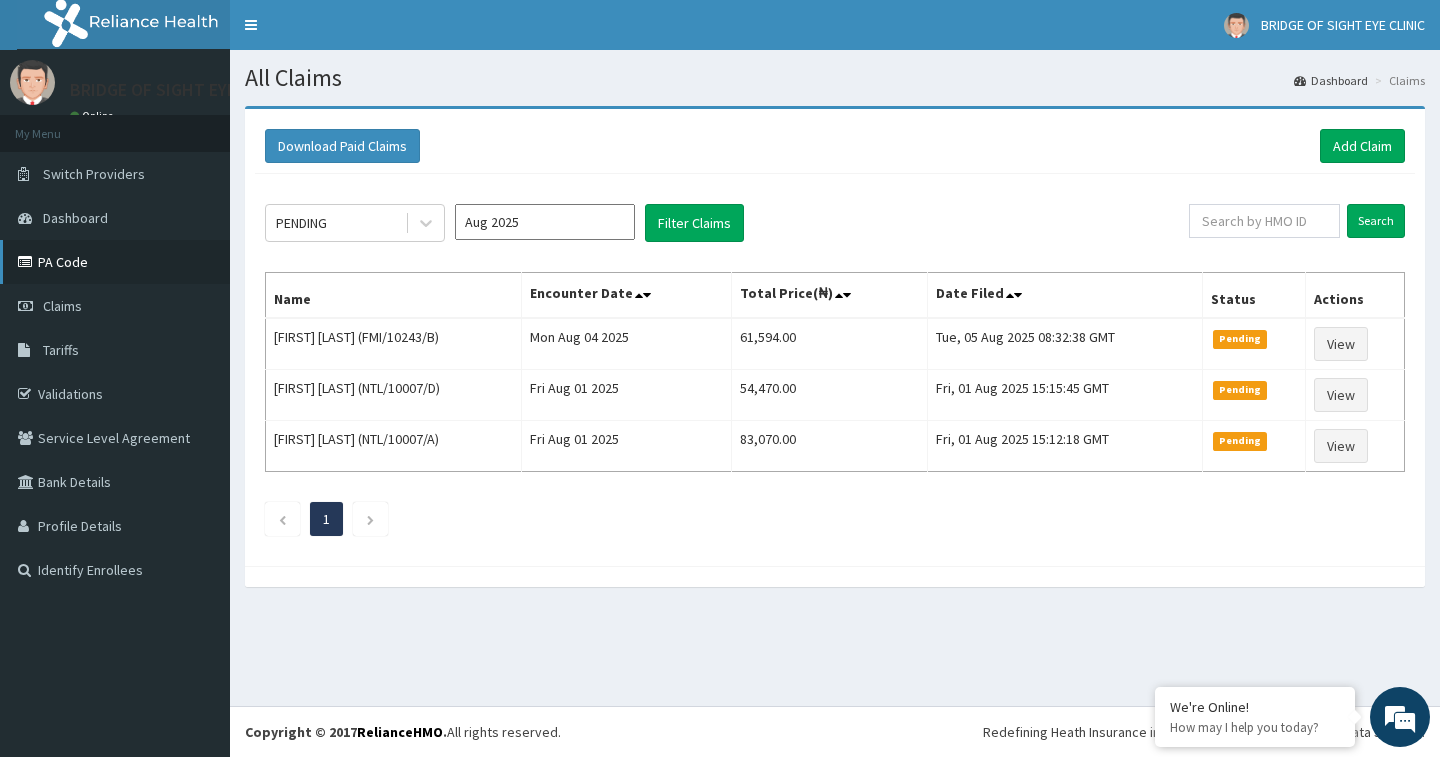 click on "PA Code" at bounding box center [115, 262] 